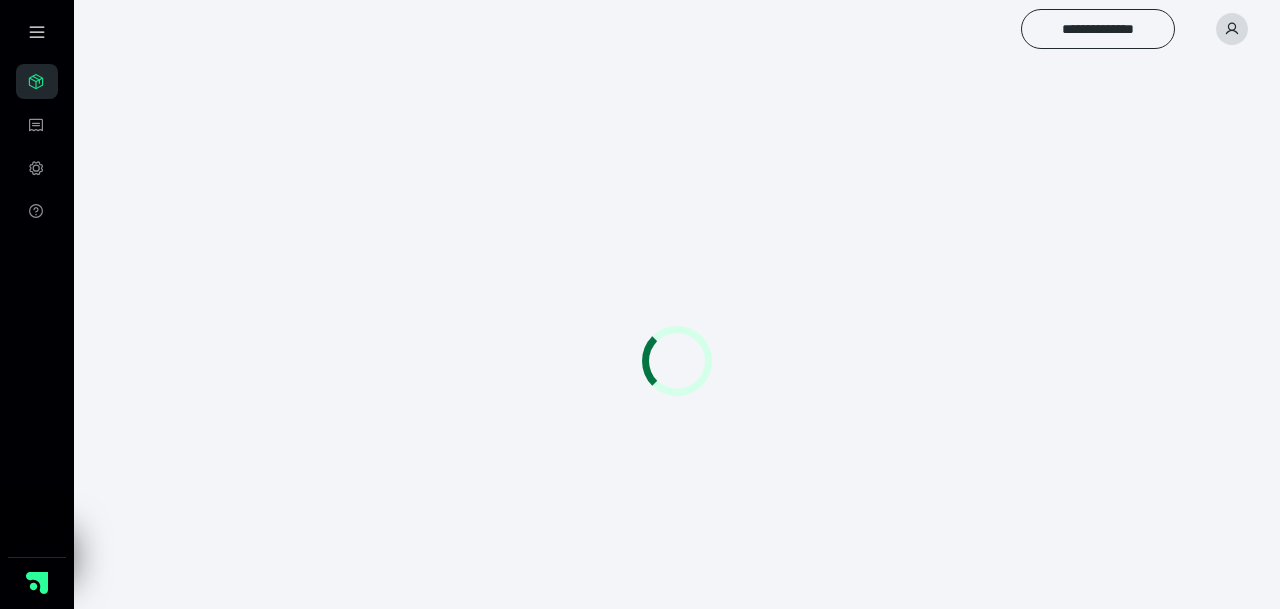 scroll, scrollTop: 0, scrollLeft: 0, axis: both 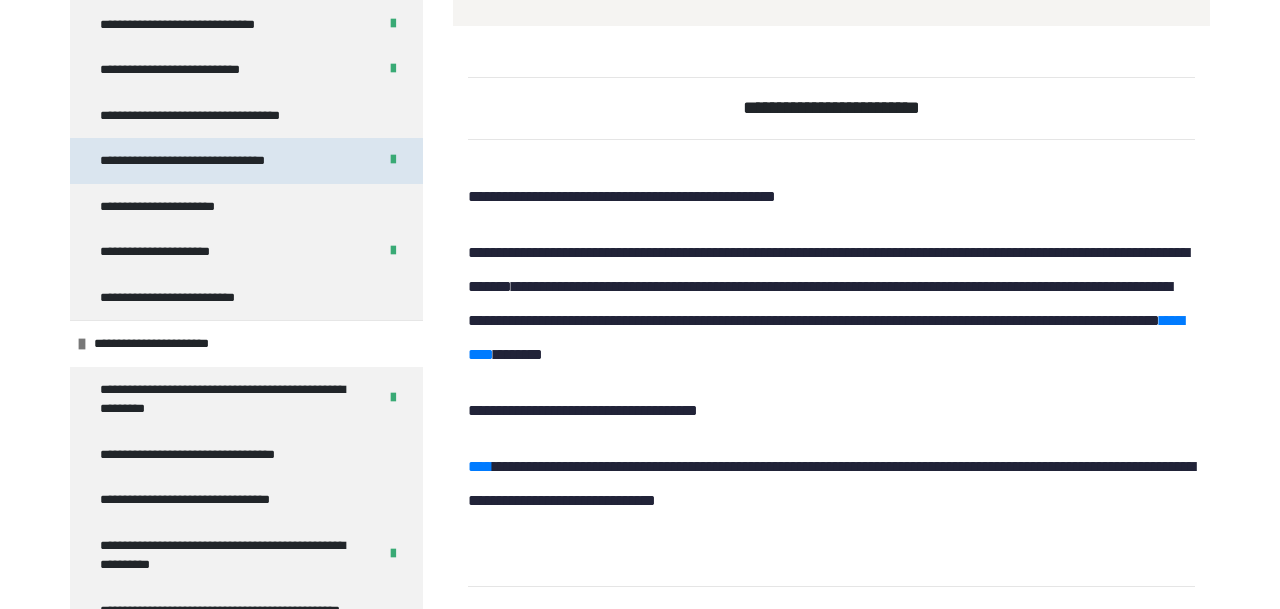 click on "**********" at bounding box center [207, 161] 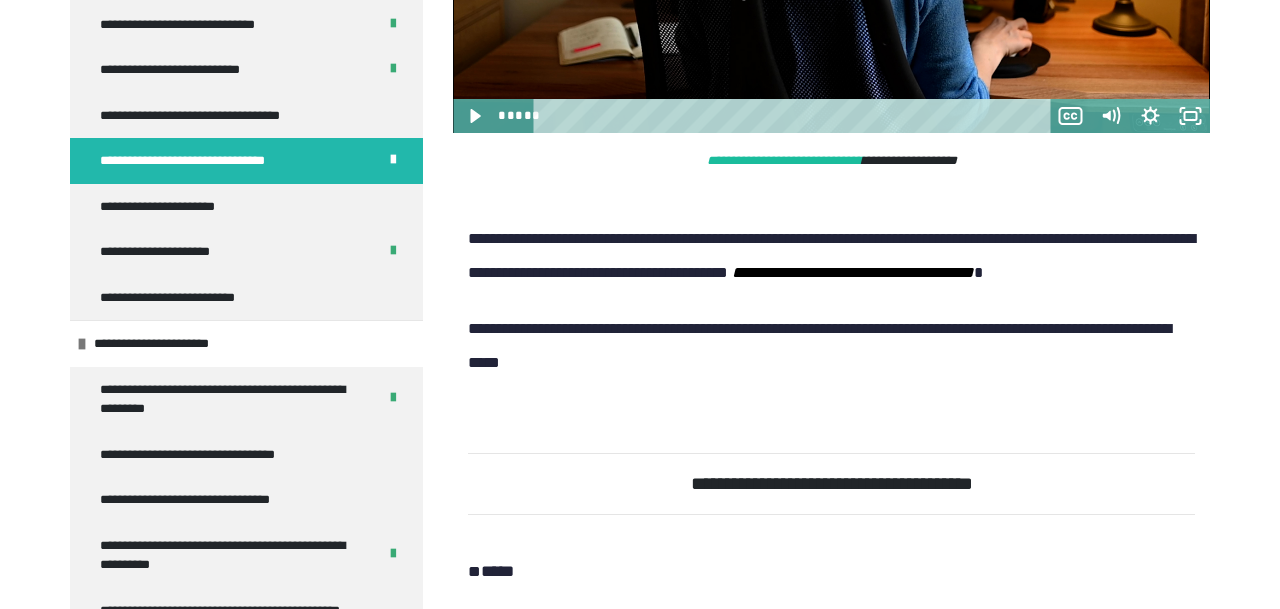 scroll, scrollTop: 3795, scrollLeft: 0, axis: vertical 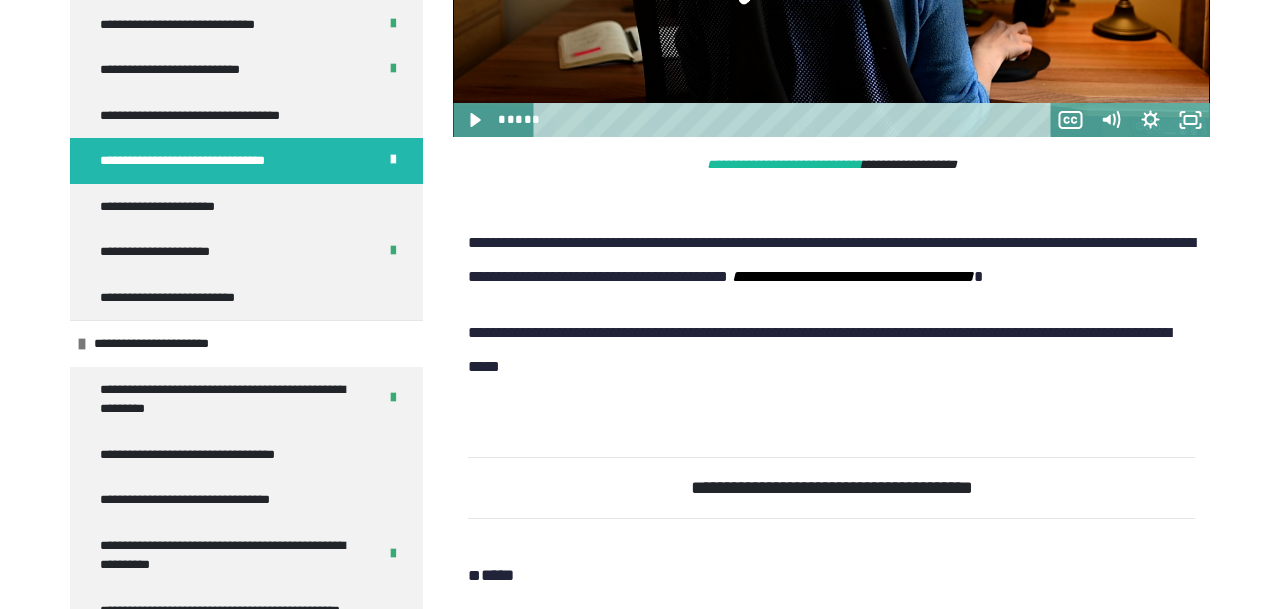 click 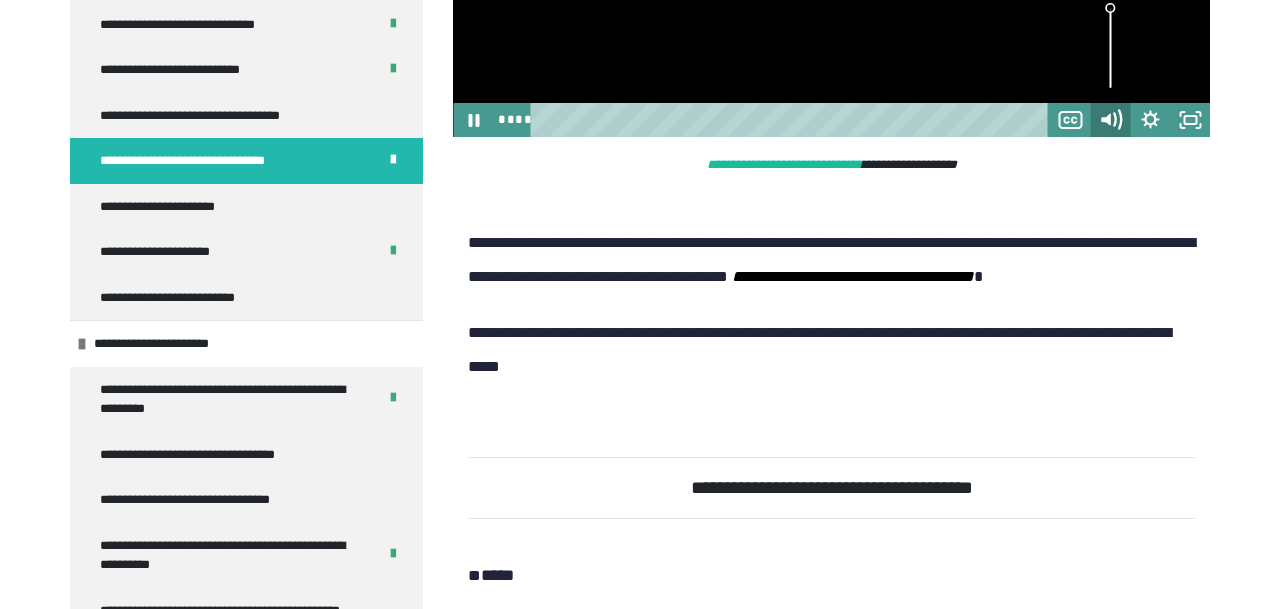 click 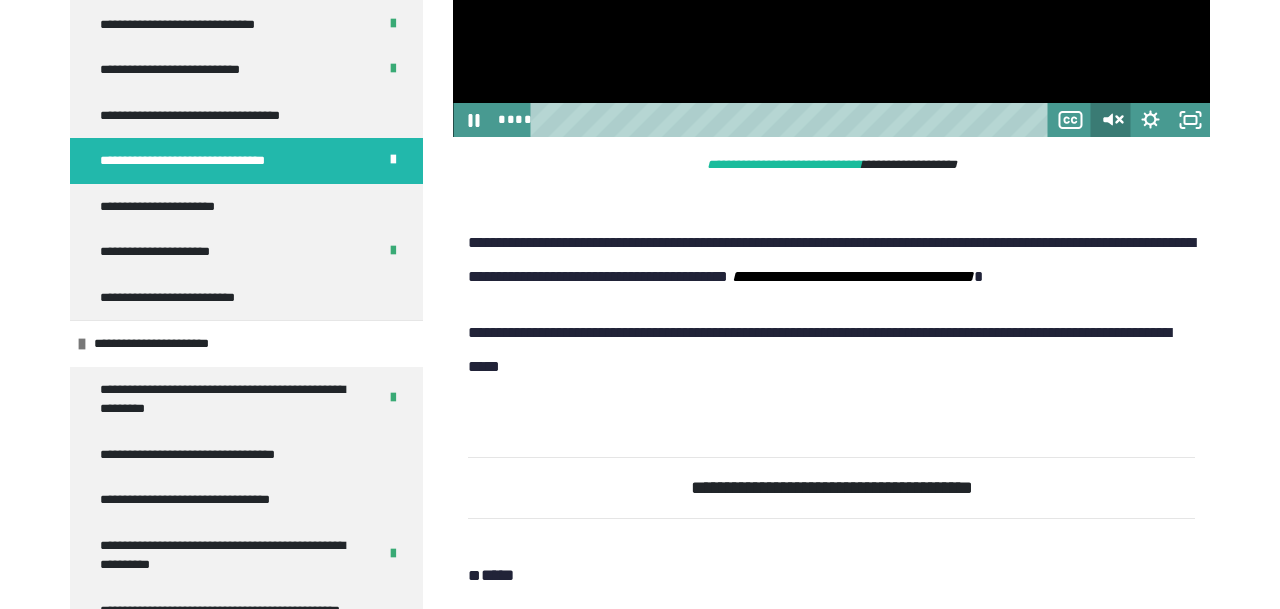 click 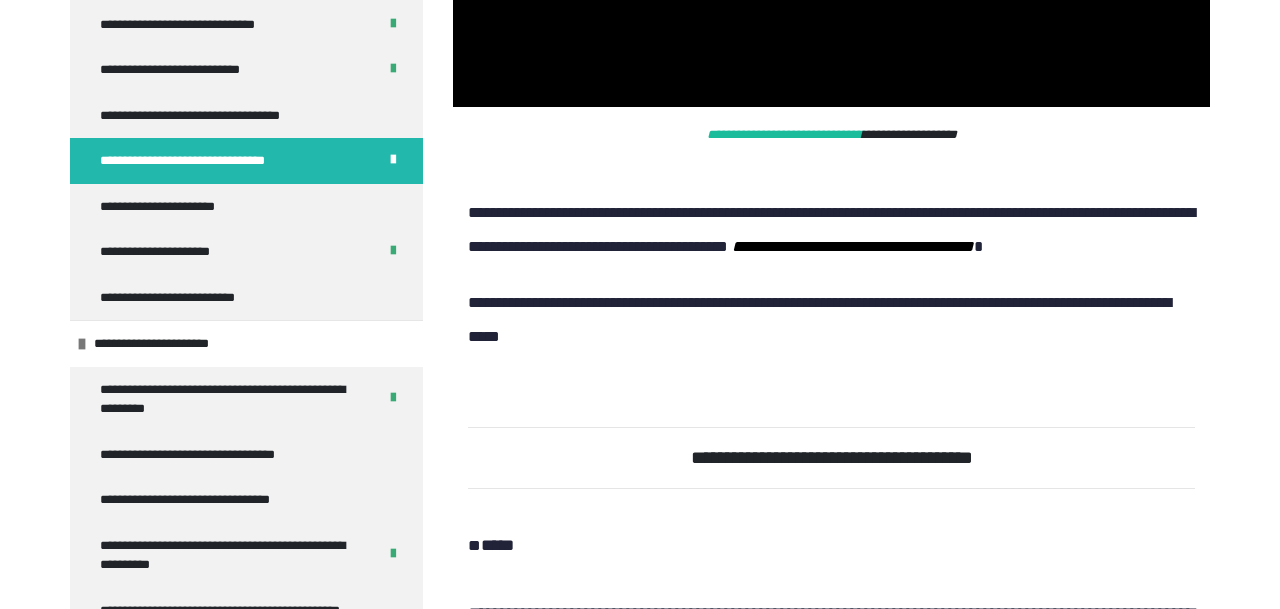 scroll, scrollTop: 3826, scrollLeft: 0, axis: vertical 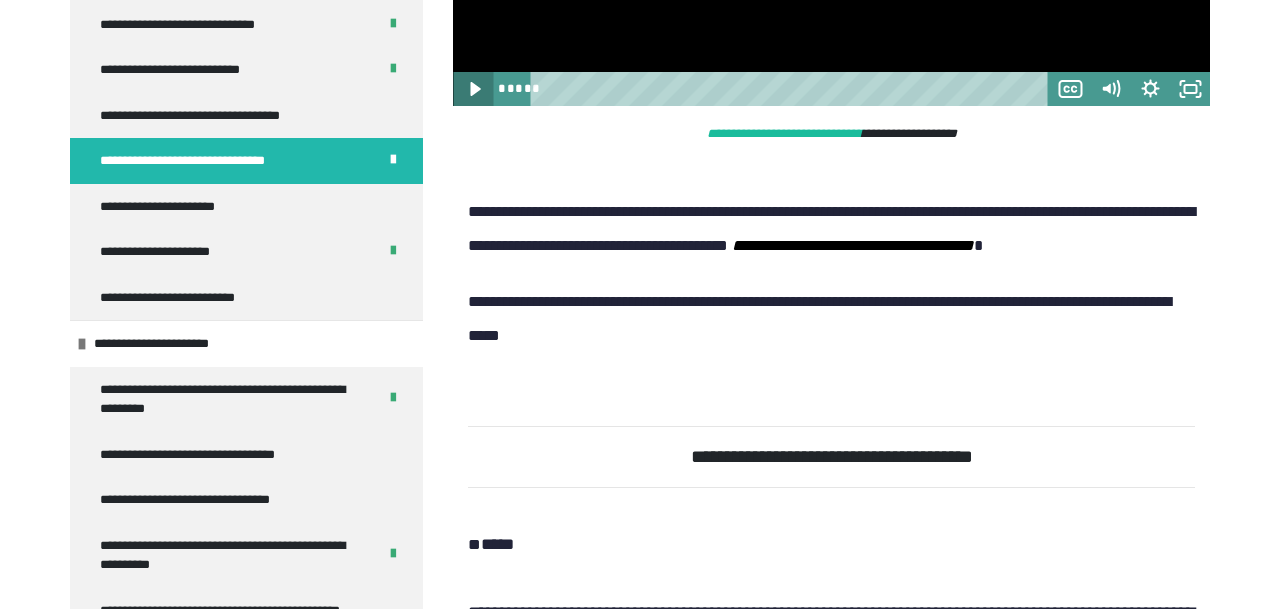 click 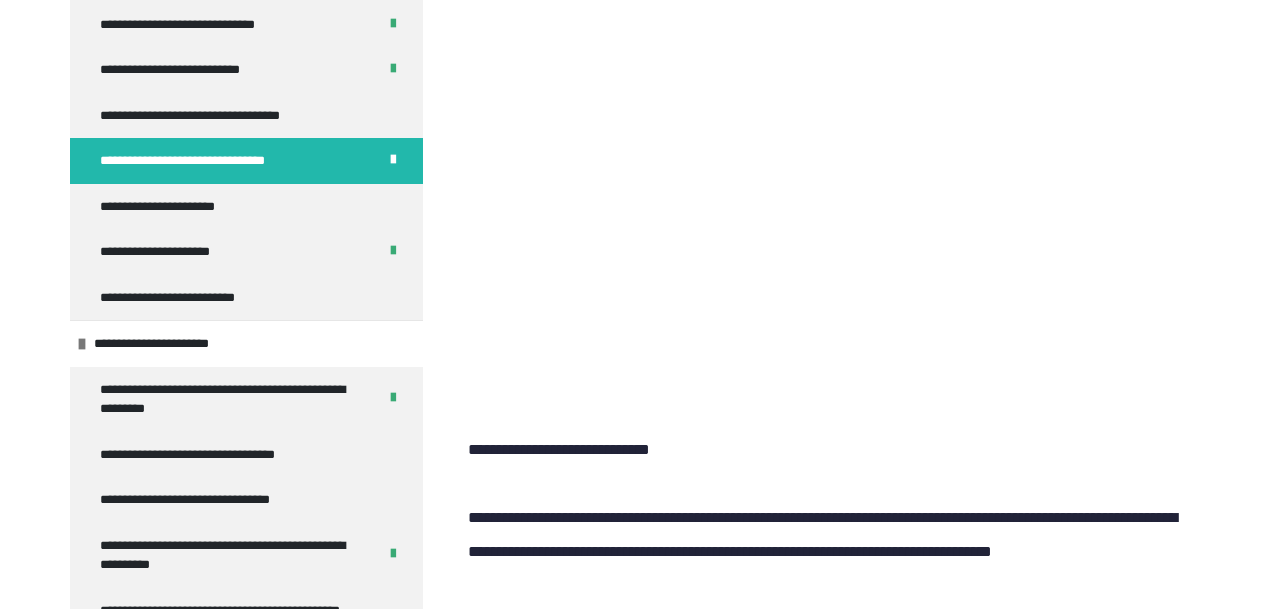 scroll, scrollTop: 182, scrollLeft: 0, axis: vertical 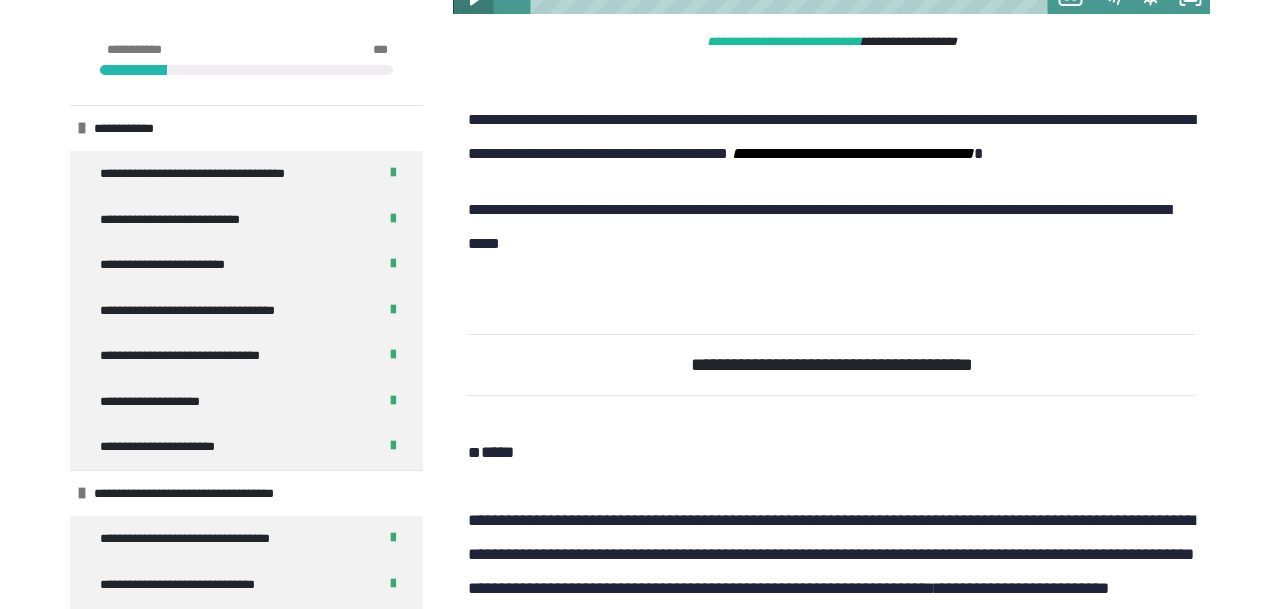 click 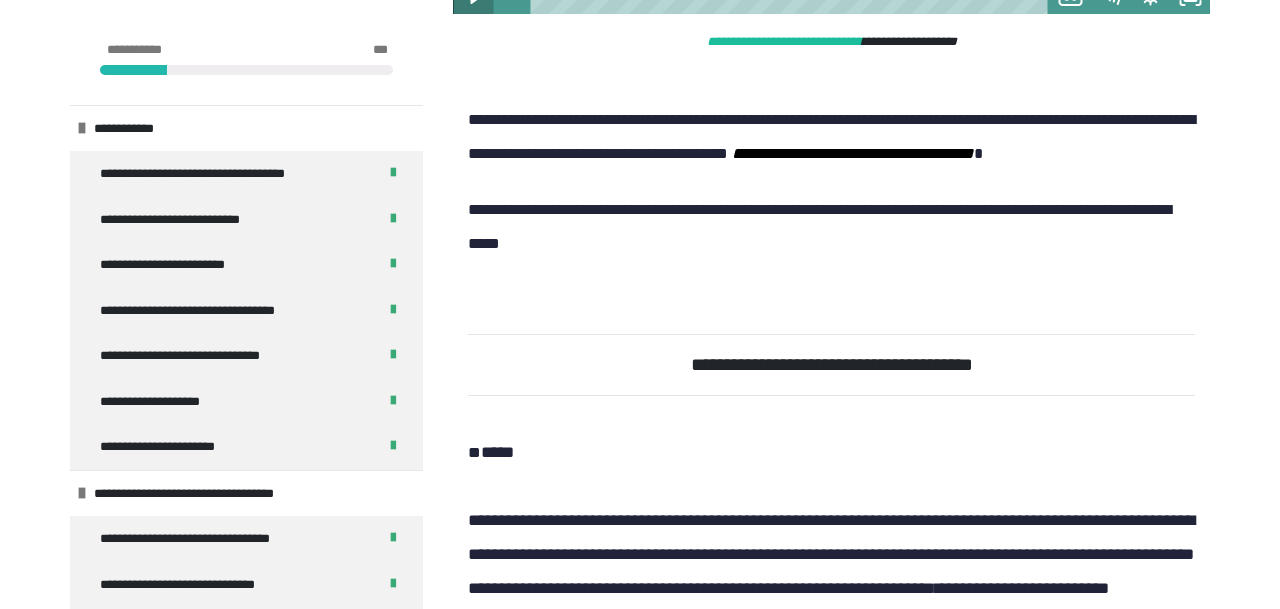 click 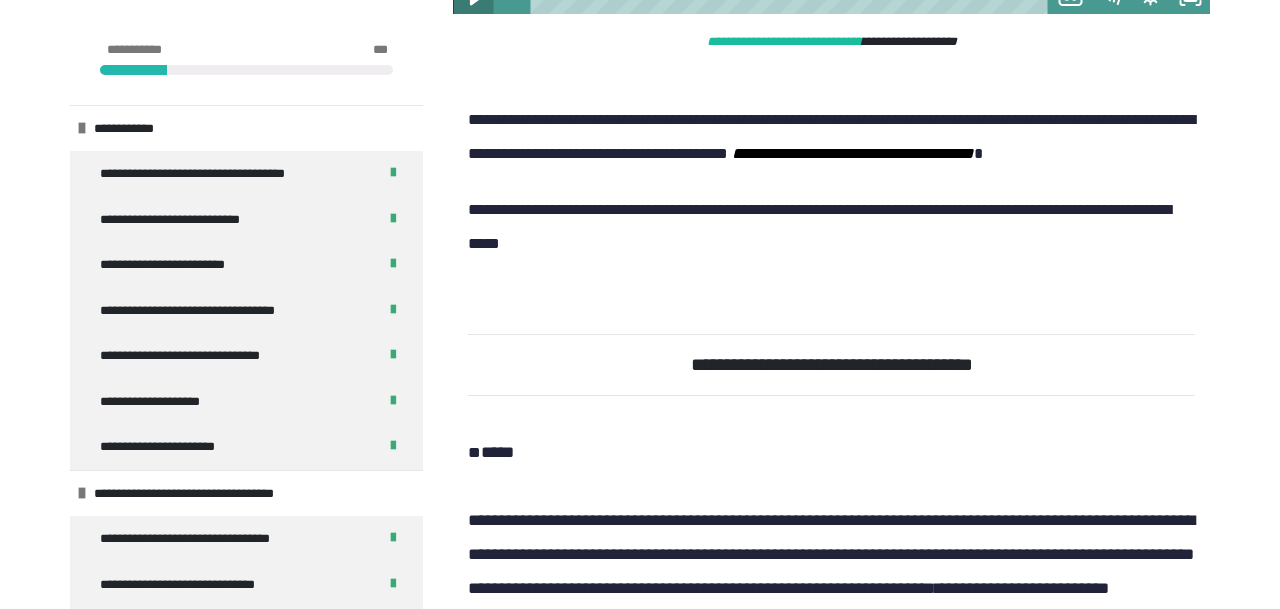 click 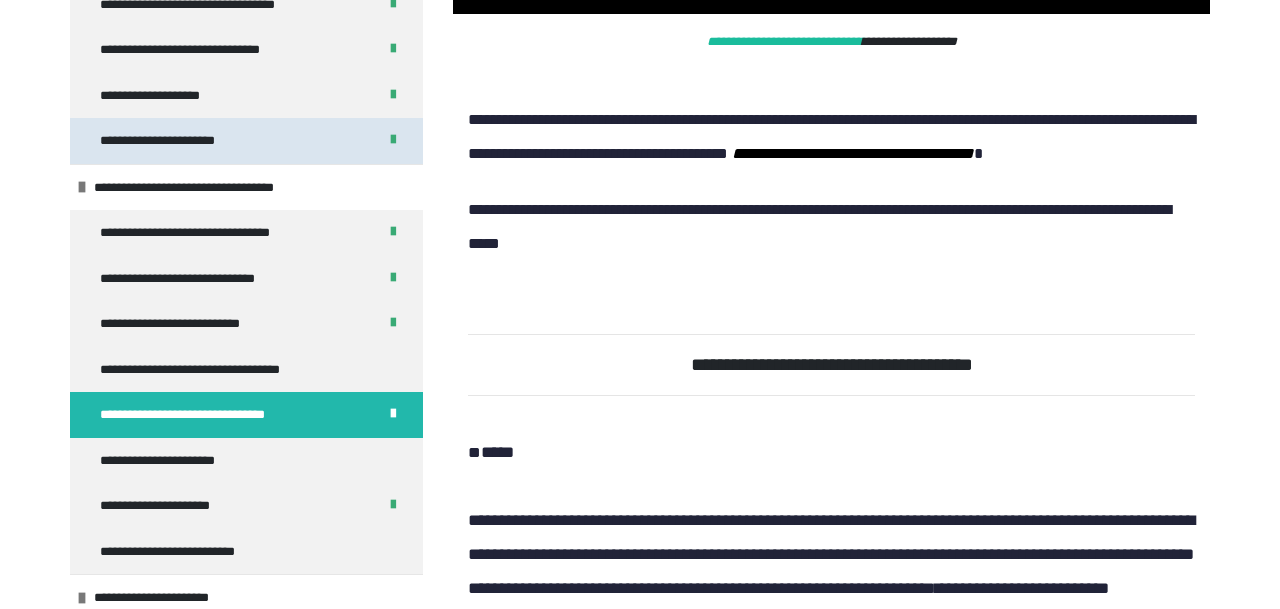 scroll, scrollTop: 333, scrollLeft: 0, axis: vertical 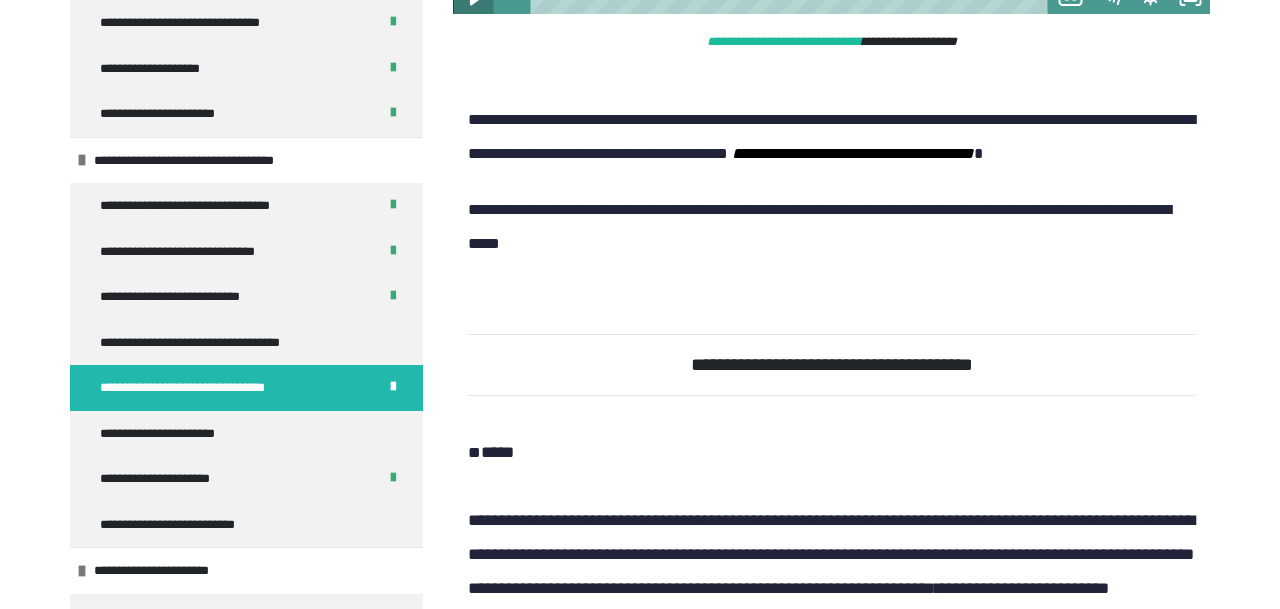 click 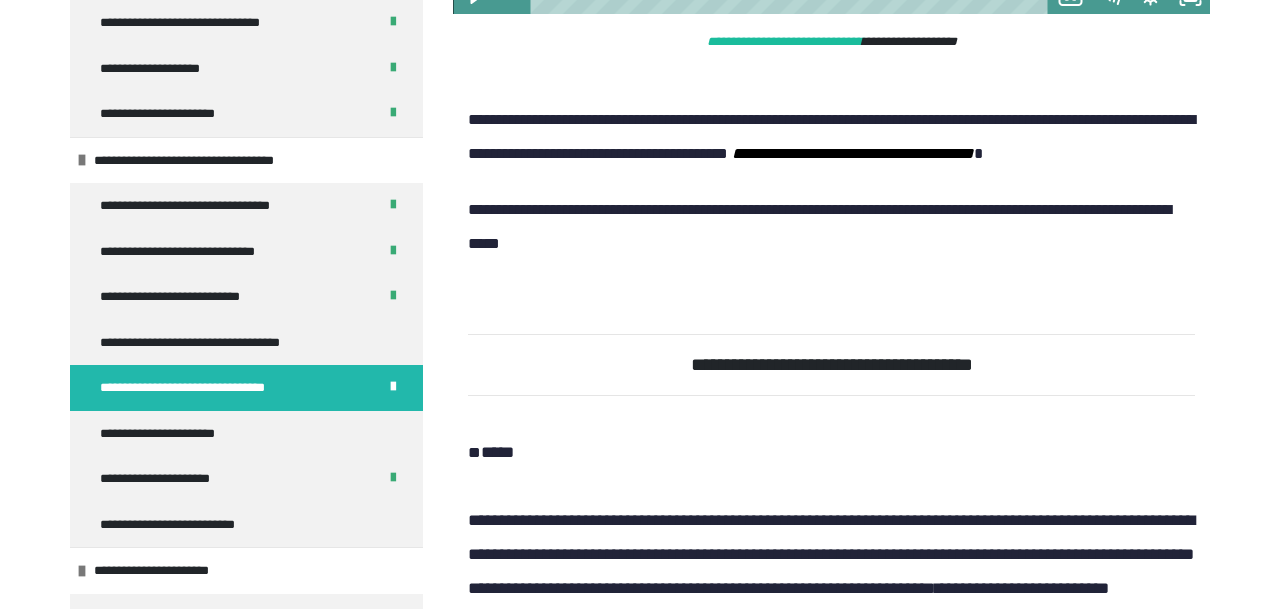 click at bounding box center (793, -3) 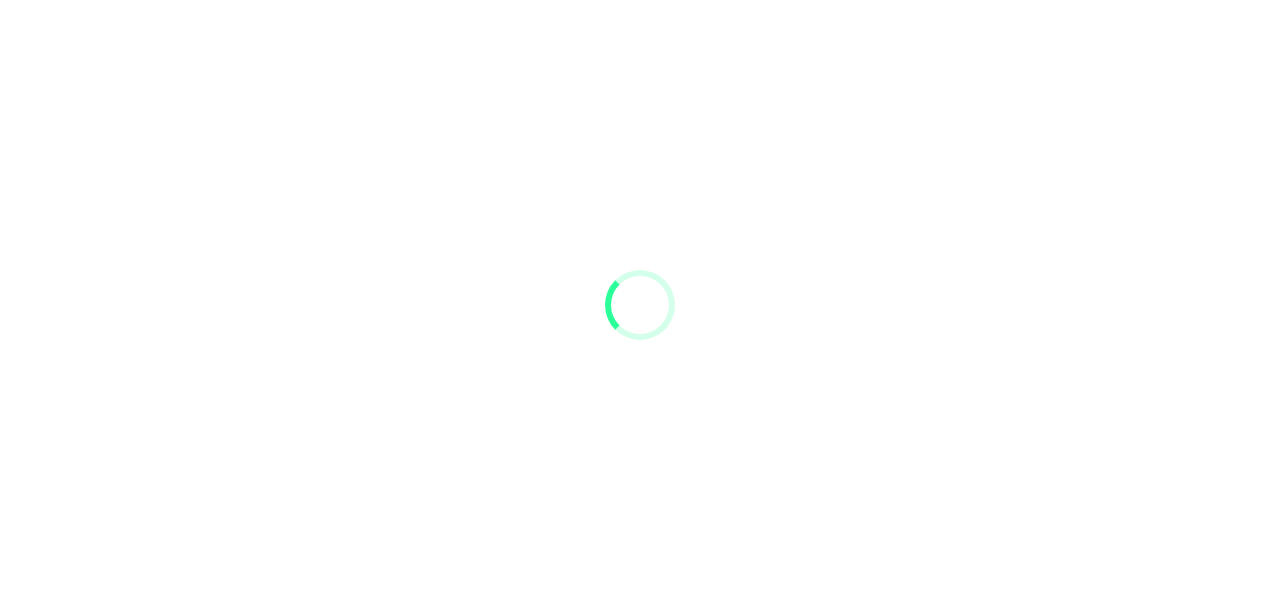 scroll, scrollTop: 0, scrollLeft: 0, axis: both 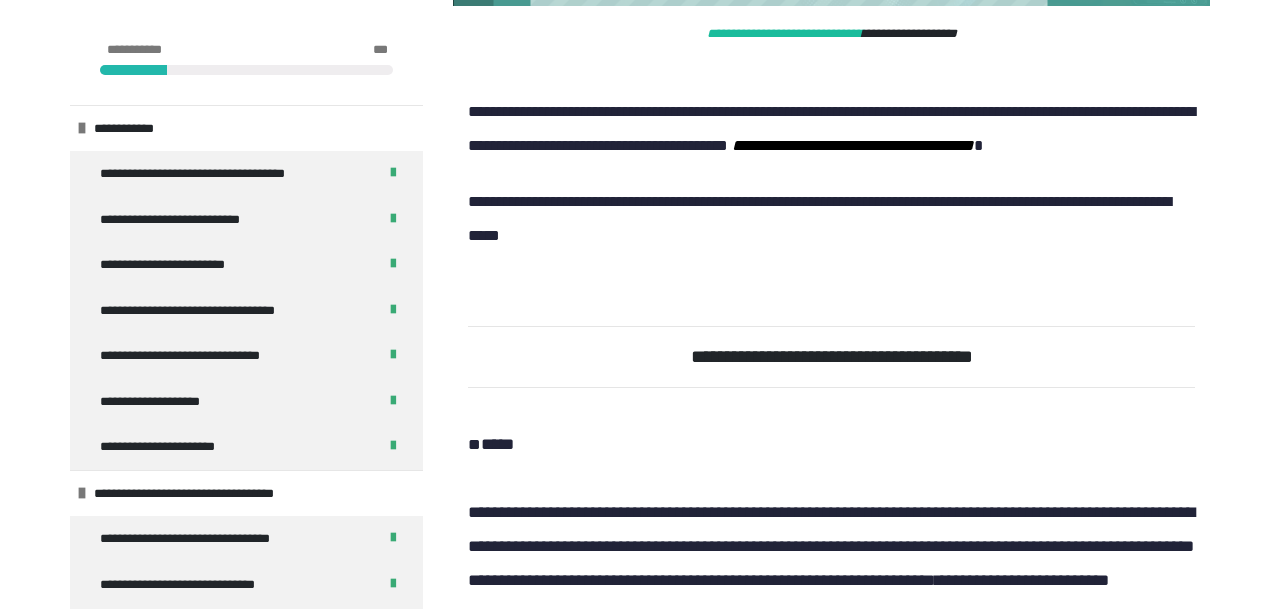click 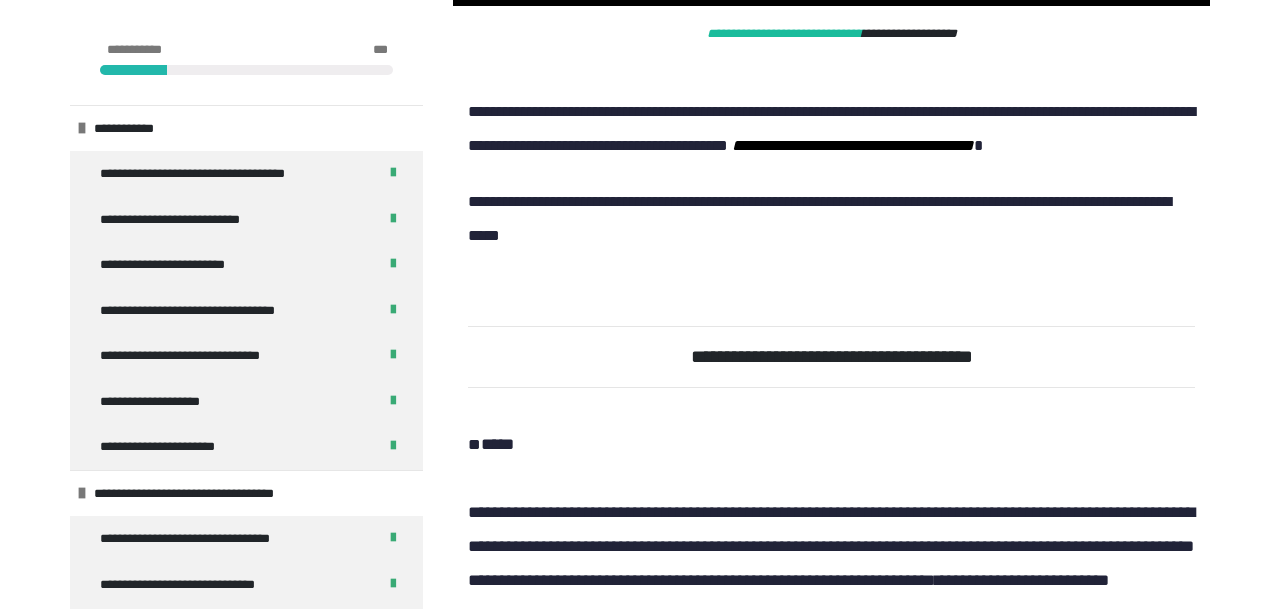 scroll, scrollTop: 3855, scrollLeft: 0, axis: vertical 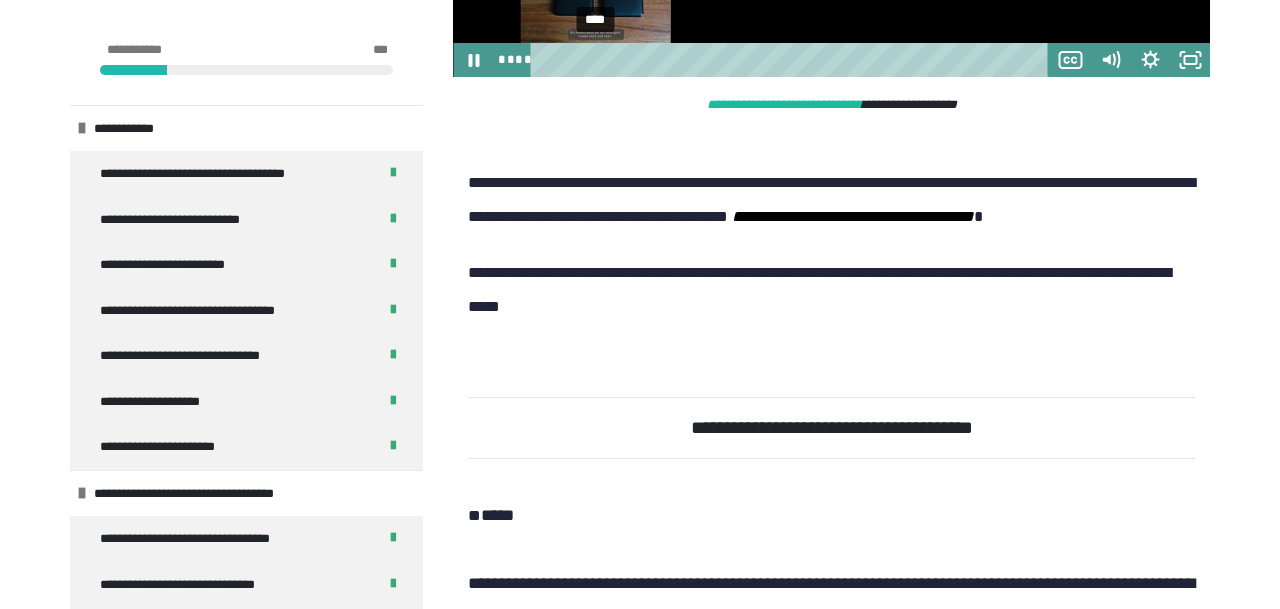 click on "****" at bounding box center (793, 60) 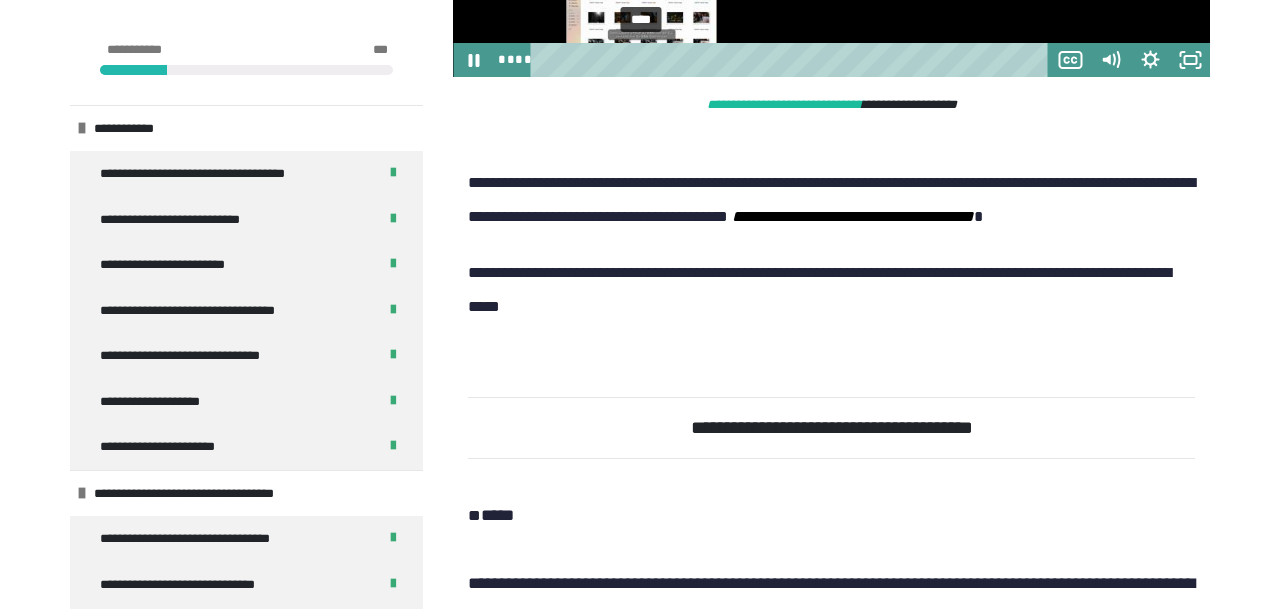 click on "****" at bounding box center (793, 60) 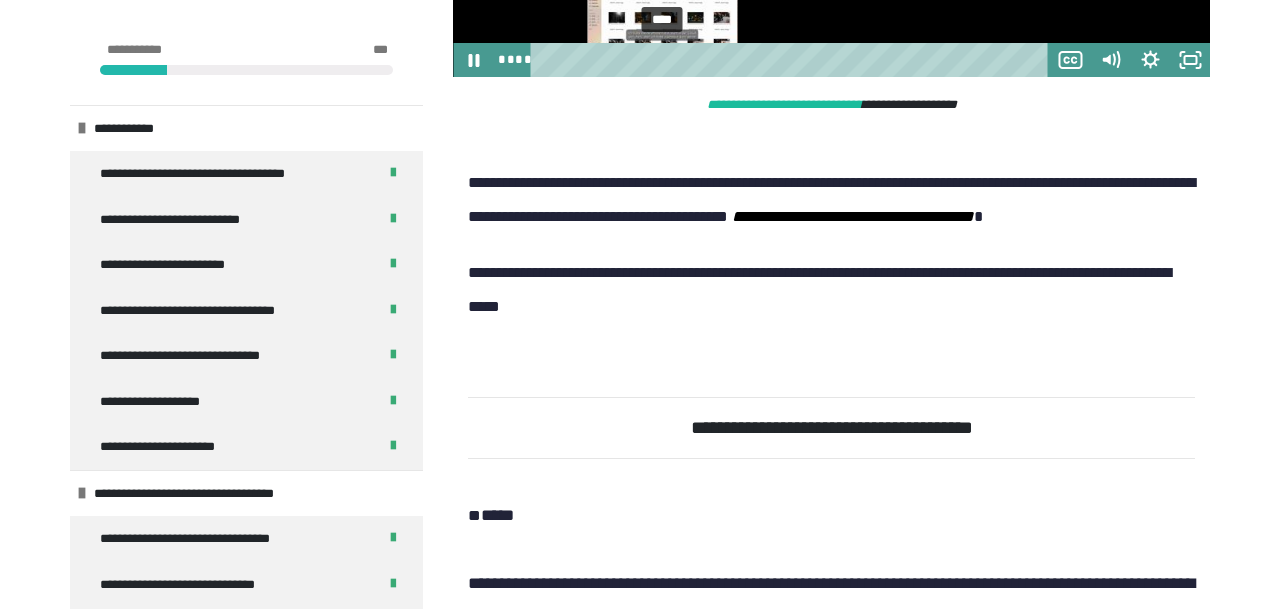 click on "****" at bounding box center (793, 60) 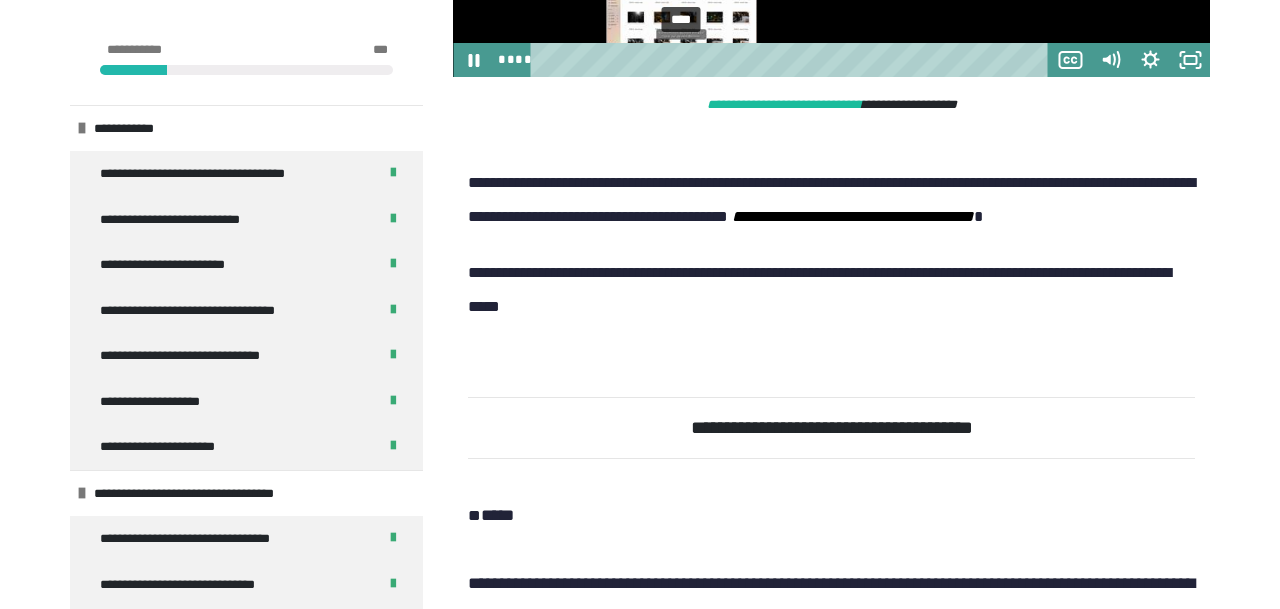 click on "****" at bounding box center [793, 60] 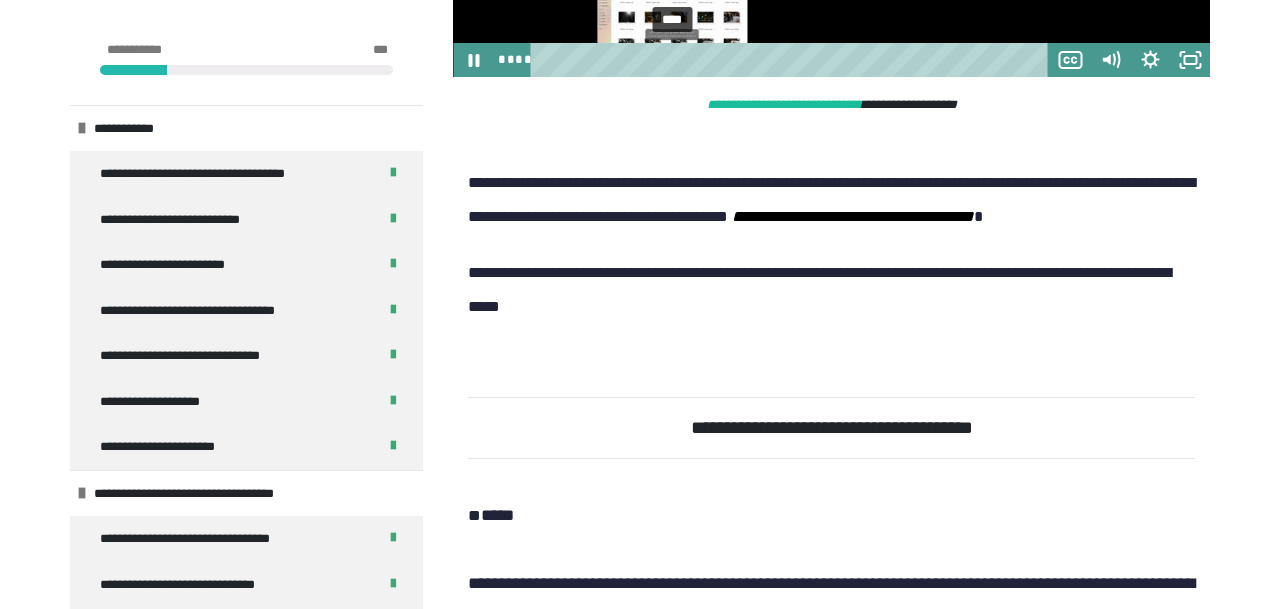 click on "****" at bounding box center [793, 60] 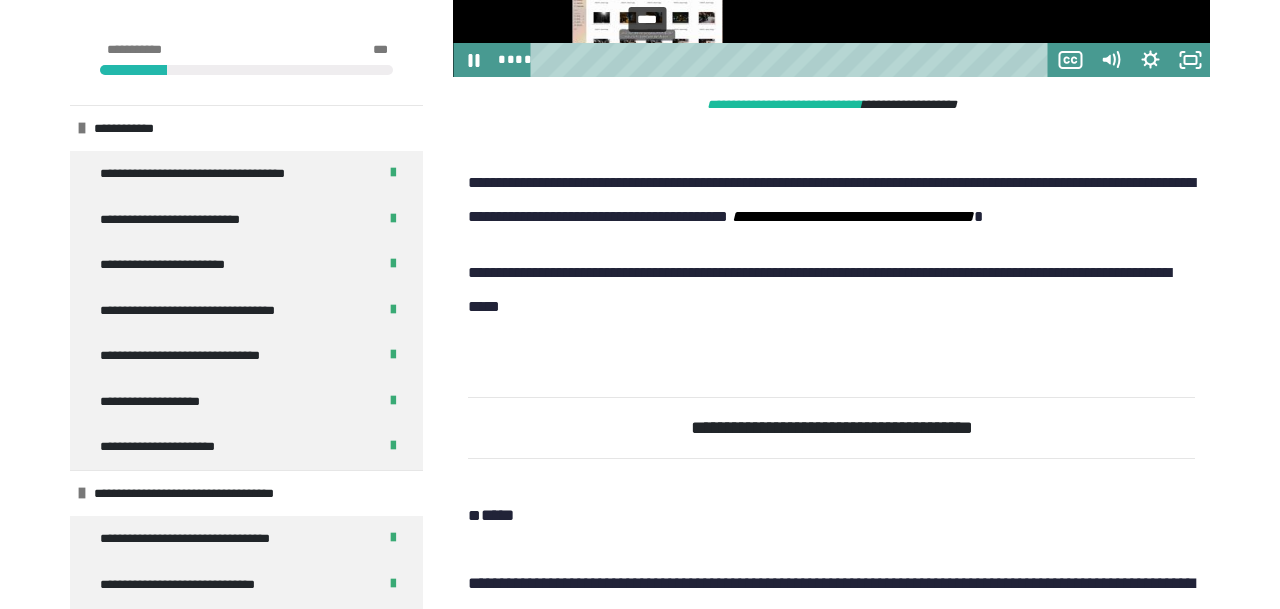 click on "****" at bounding box center [793, 60] 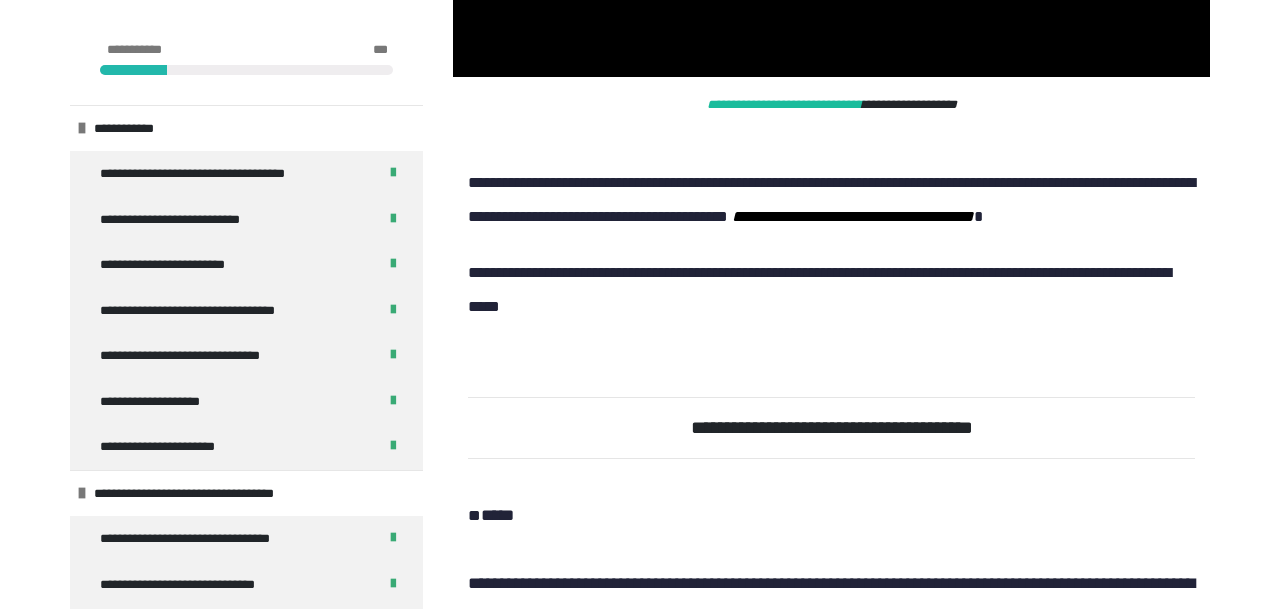 click on "**********" at bounding box center [831, 238] 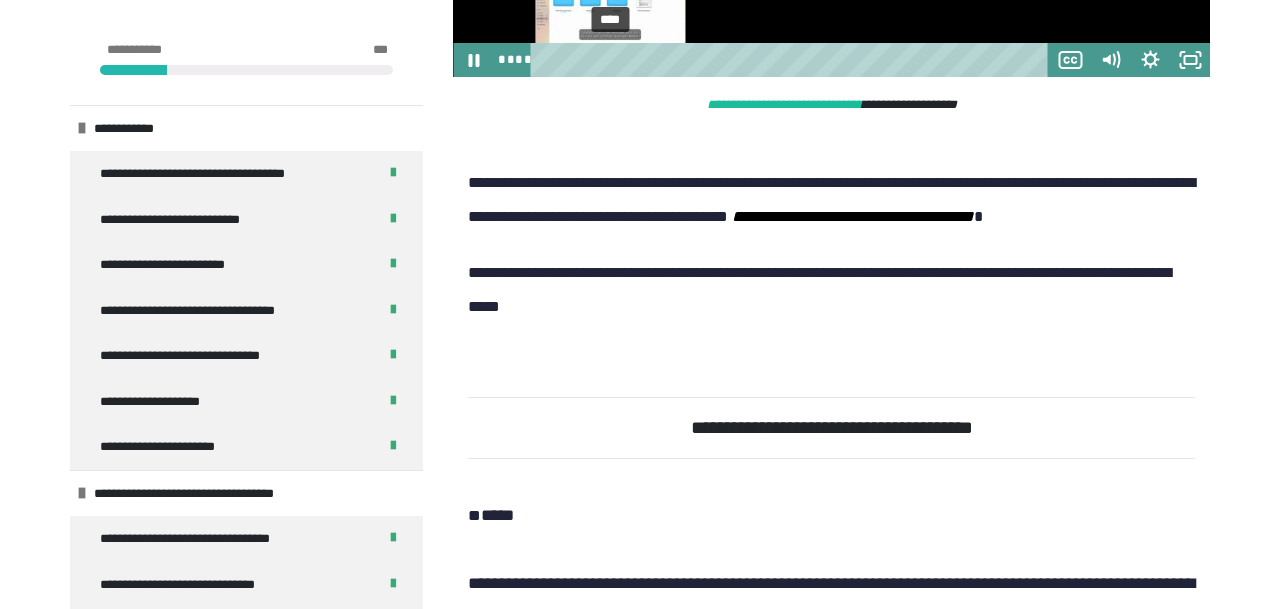 click on "****" at bounding box center (793, 60) 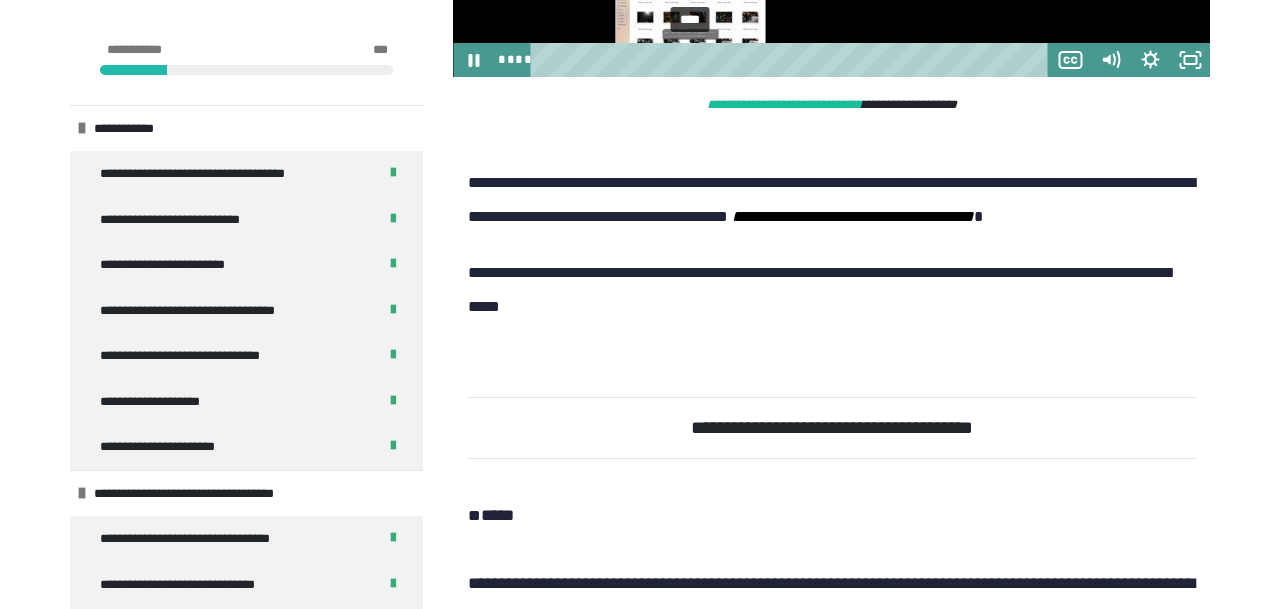 click on "****" at bounding box center [793, 60] 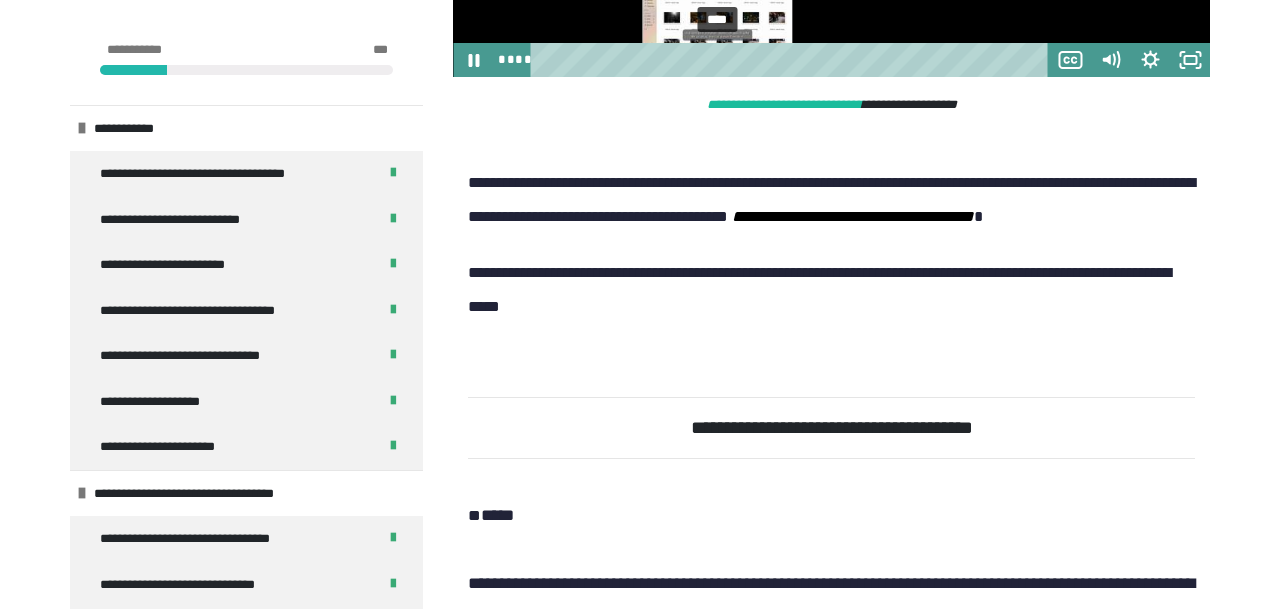 click on "****" at bounding box center (793, 60) 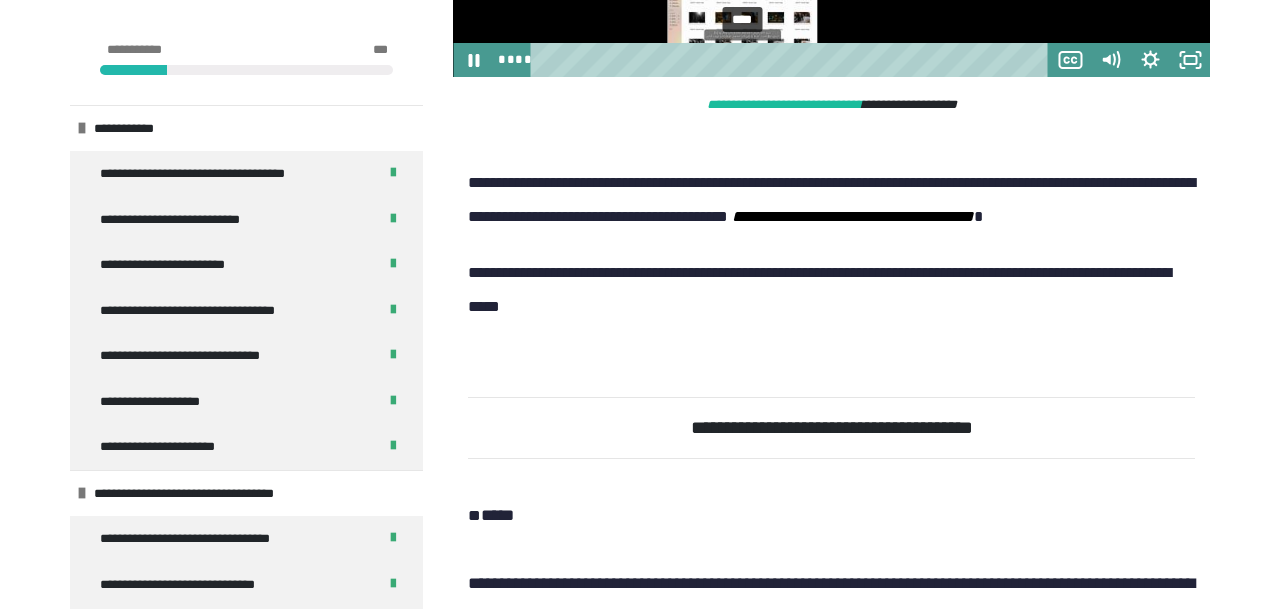 click on "****" at bounding box center [793, 60] 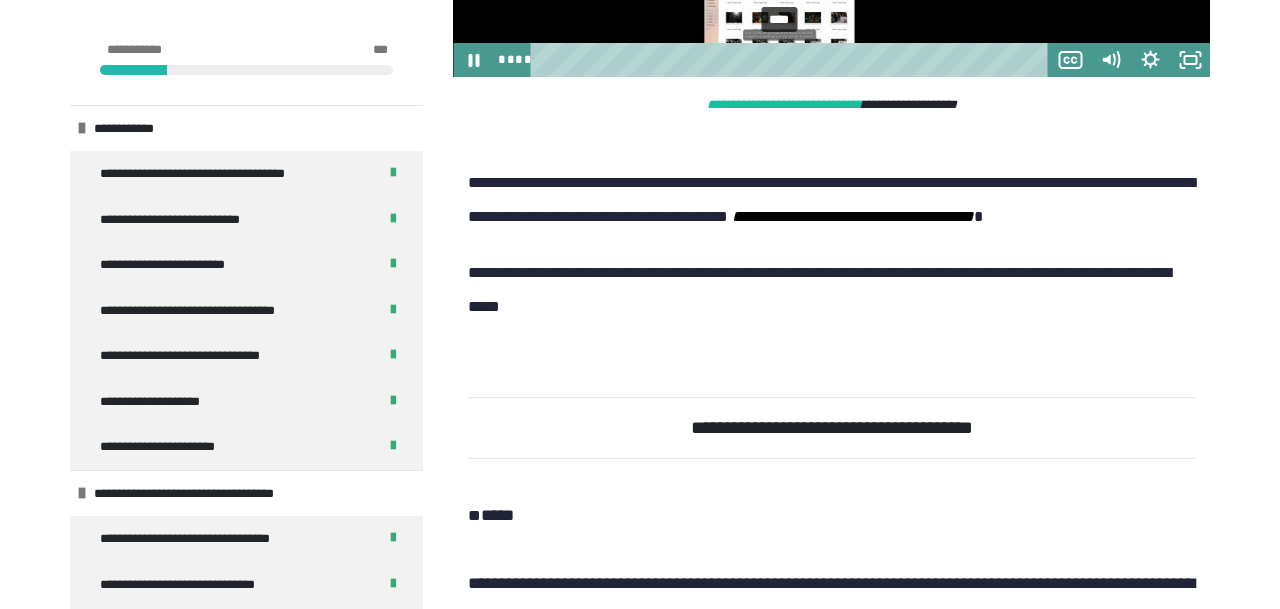 click on "****" at bounding box center [793, 60] 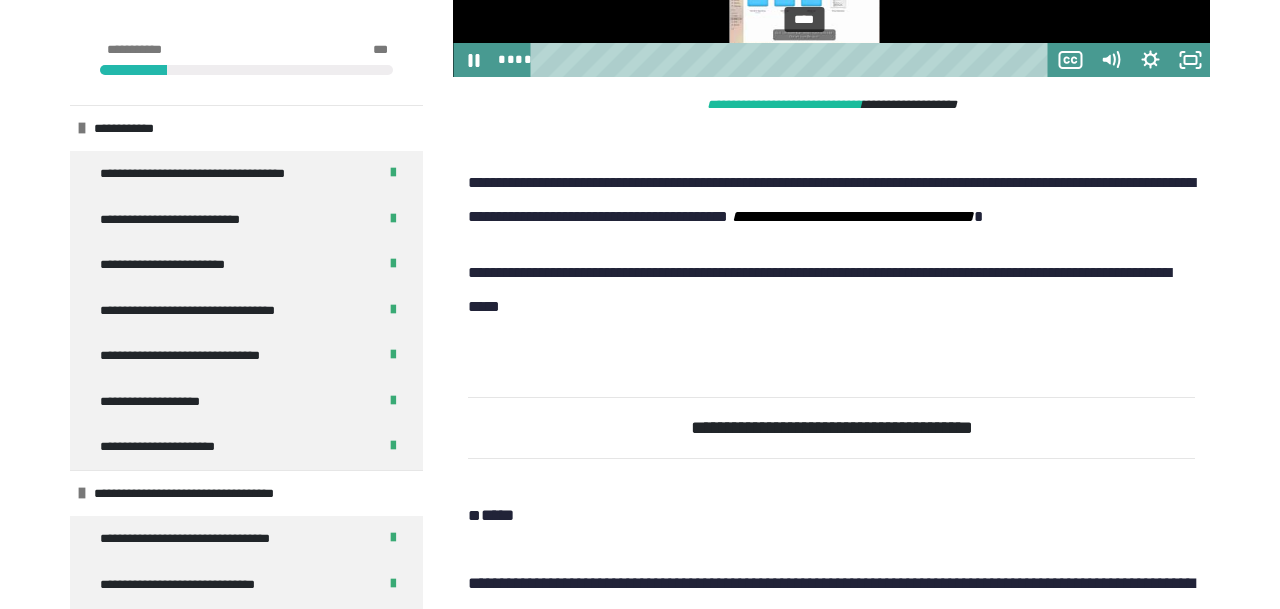 click on "****" at bounding box center [793, 60] 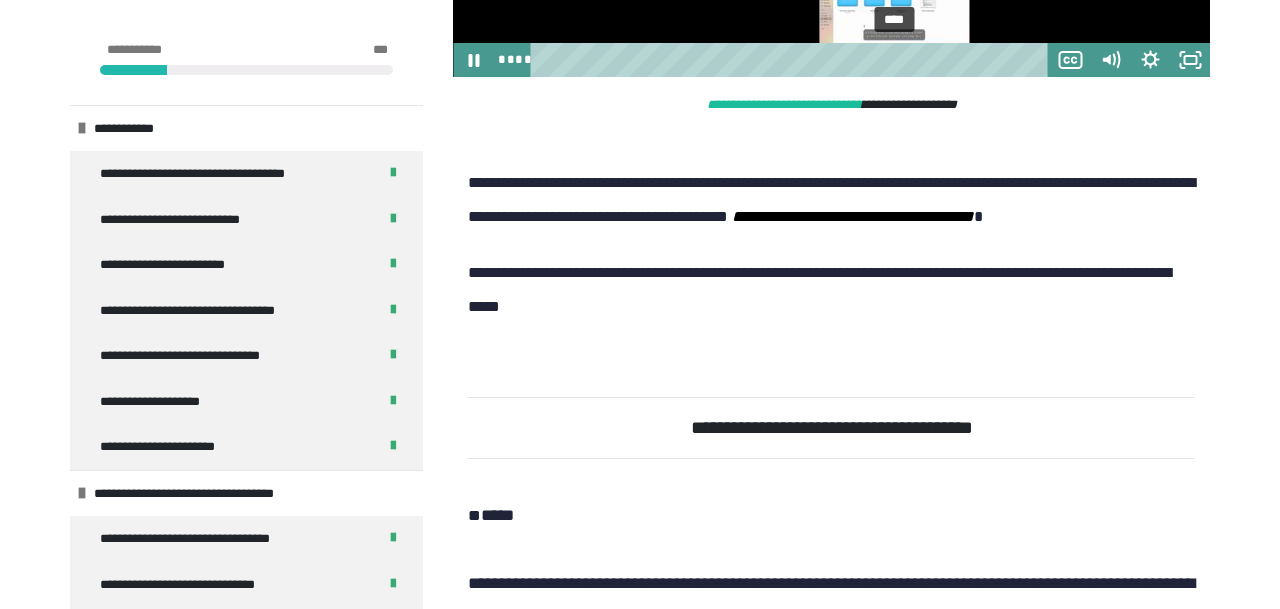 click on "****" at bounding box center [793, 60] 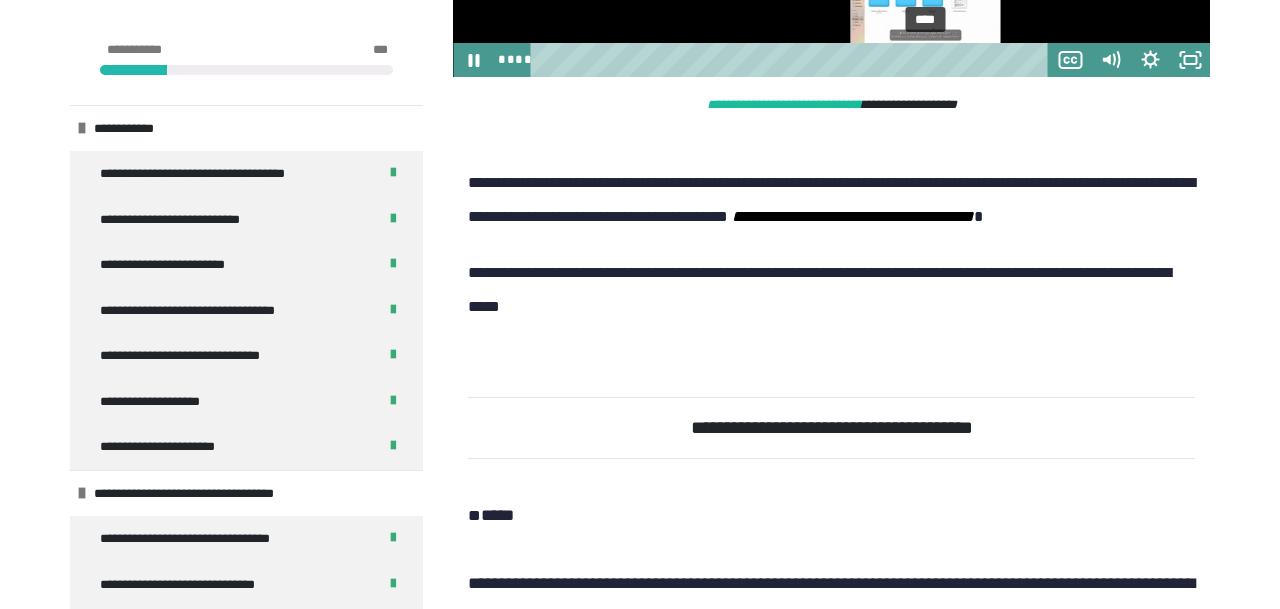 click on "****" at bounding box center [793, 60] 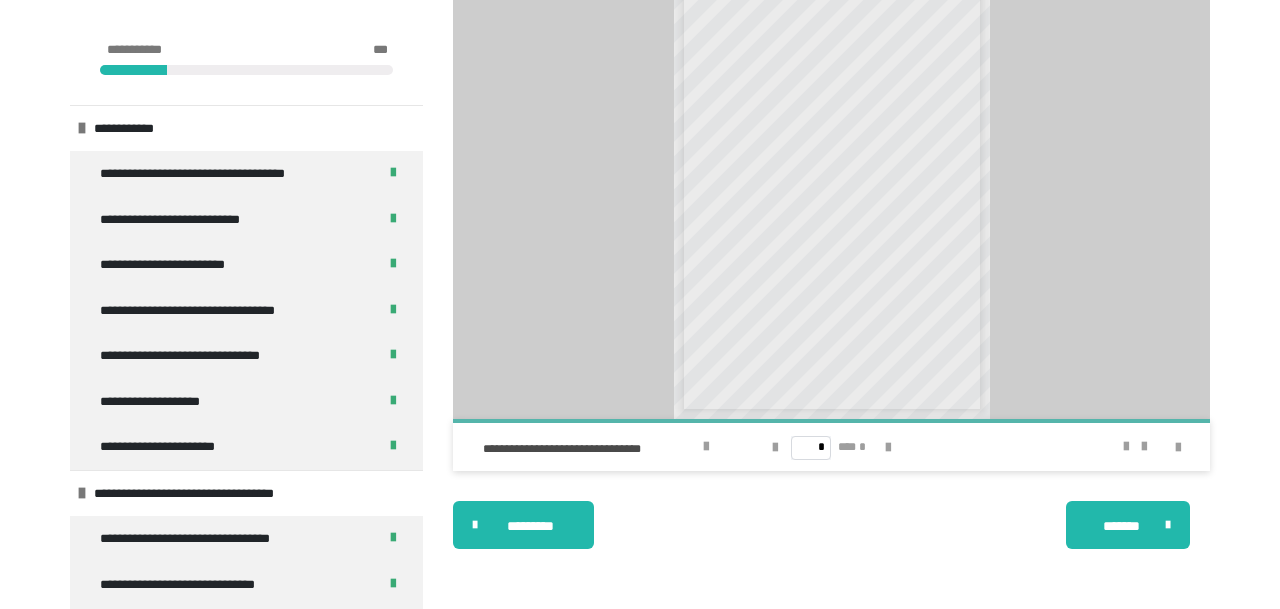 scroll, scrollTop: 6884, scrollLeft: 0, axis: vertical 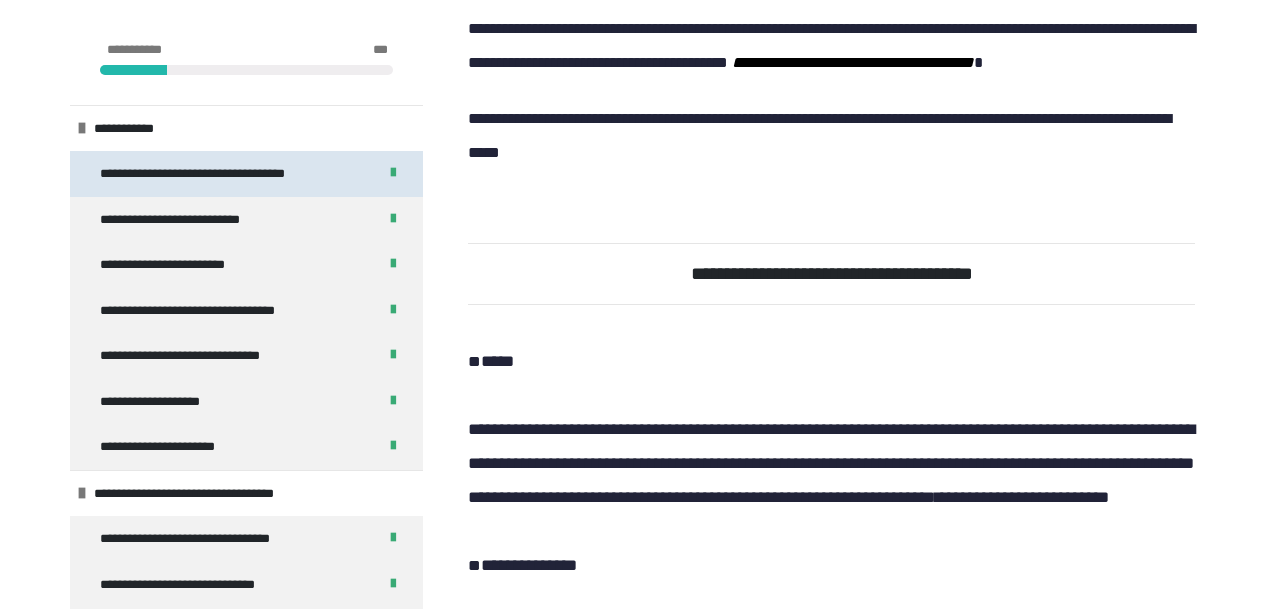 click on "**********" at bounding box center [217, 174] 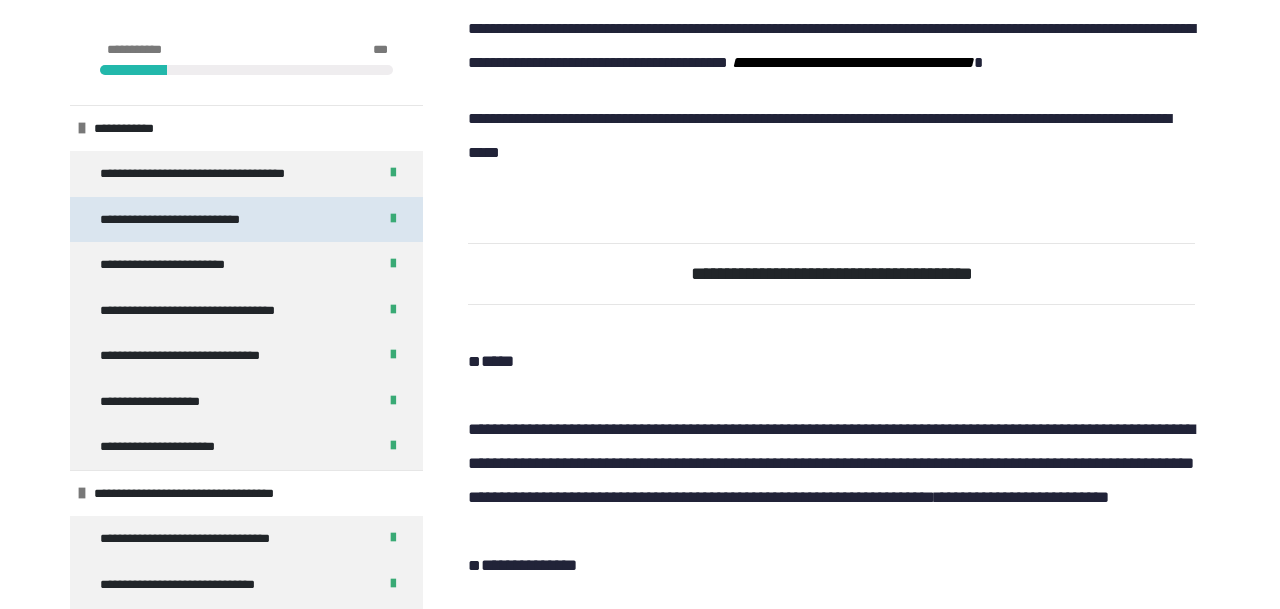 scroll, scrollTop: 270, scrollLeft: 0, axis: vertical 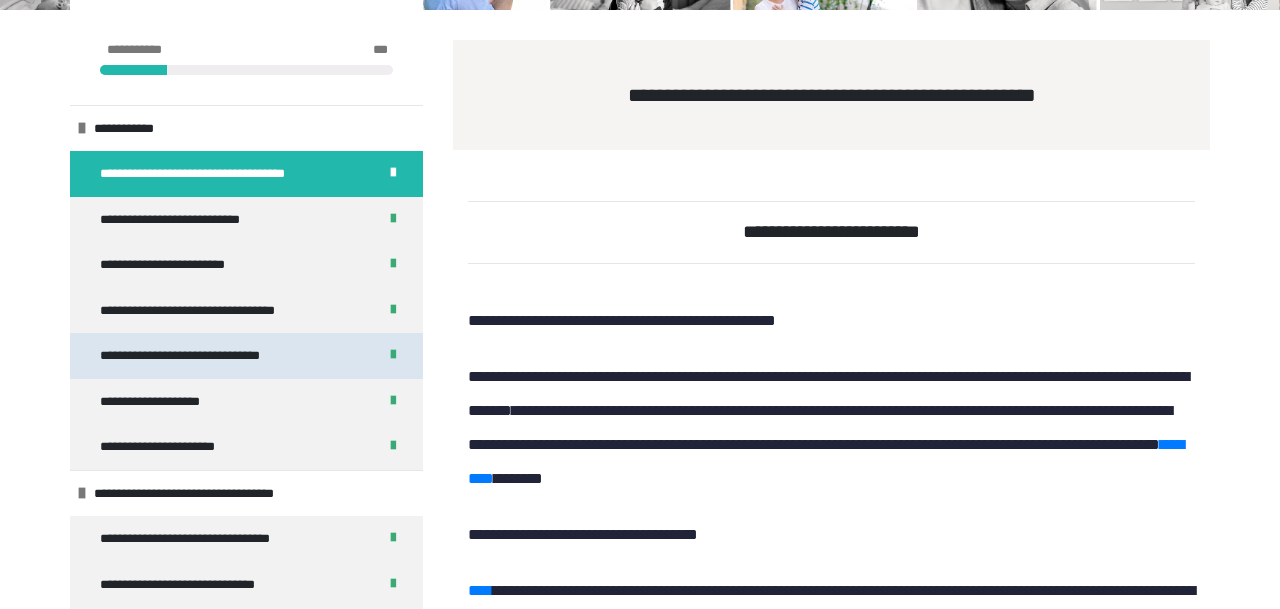 click on "**********" at bounding box center [205, 356] 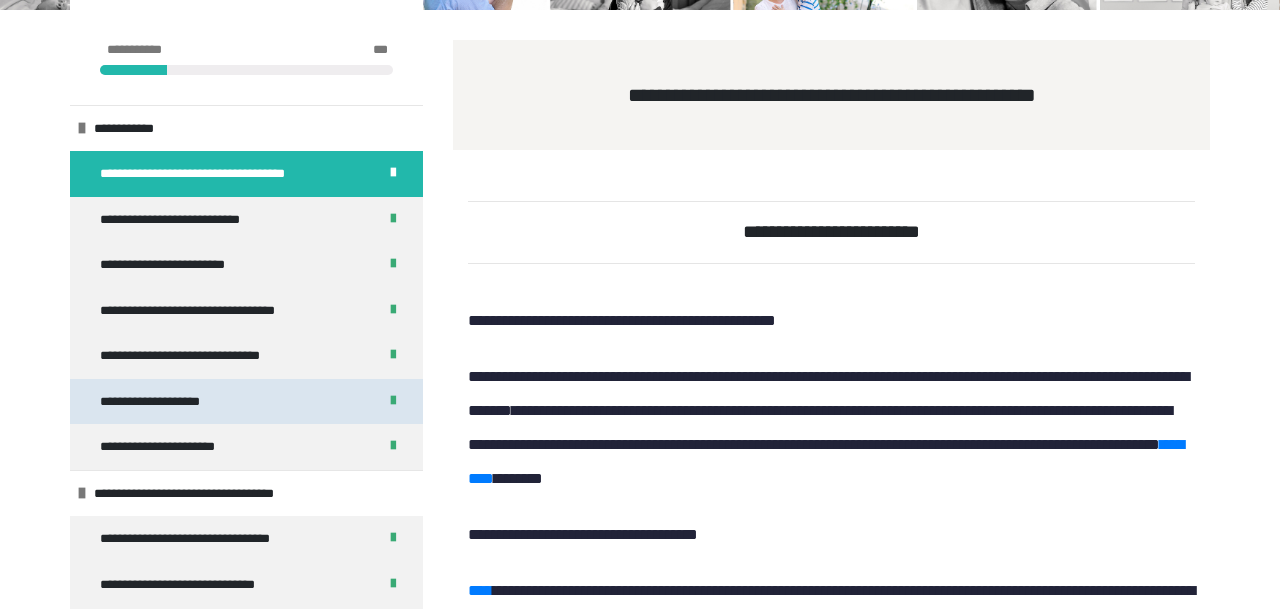 click on "**********" at bounding box center [179, 402] 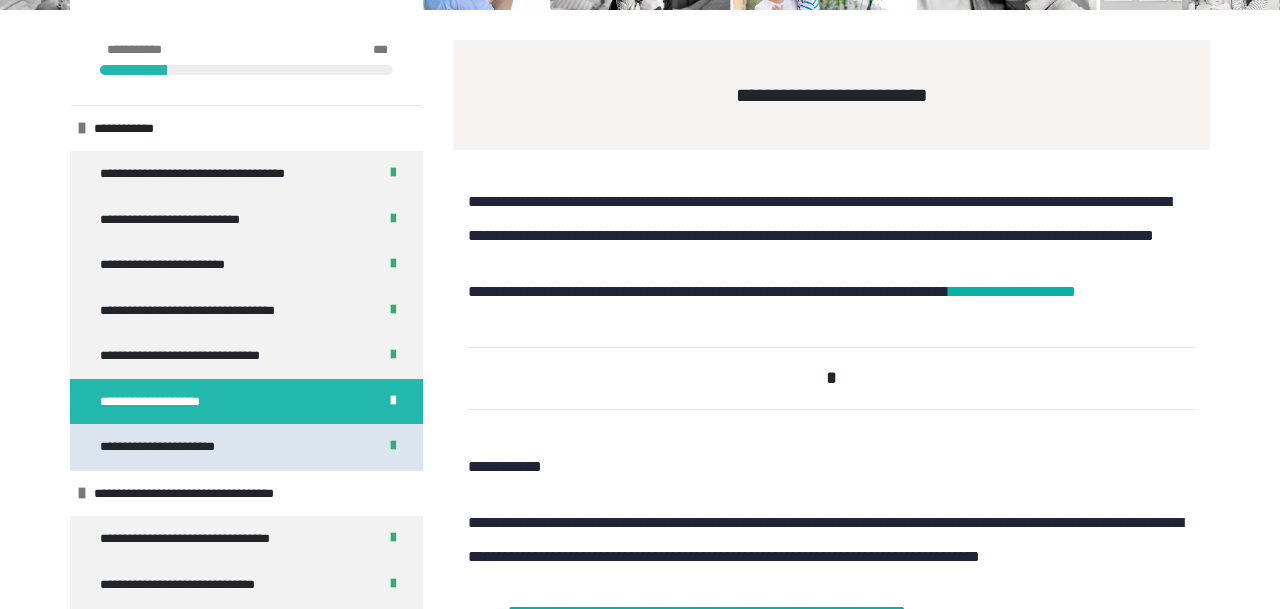 scroll, scrollTop: 115, scrollLeft: 0, axis: vertical 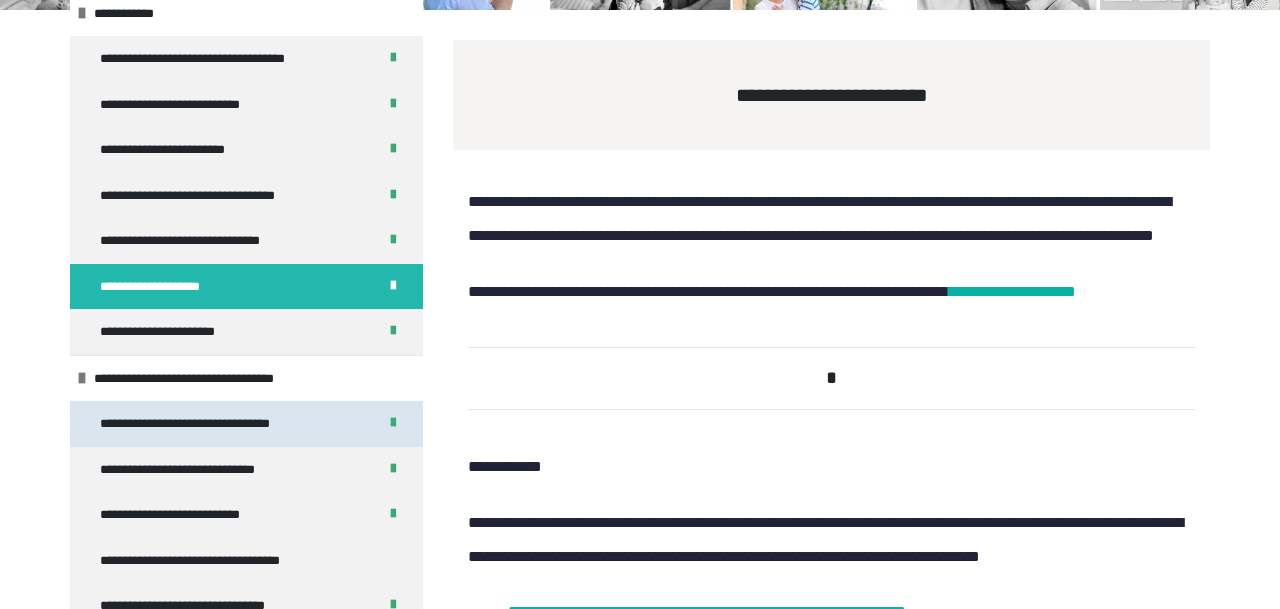 click on "**********" at bounding box center [212, 424] 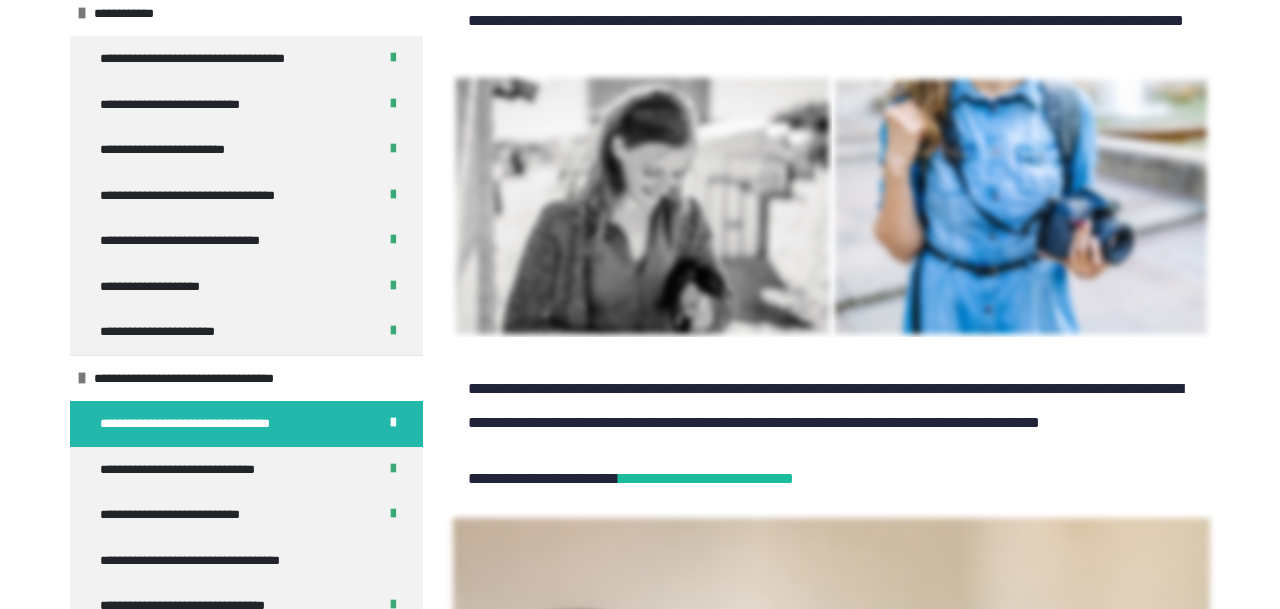 scroll, scrollTop: 6663, scrollLeft: 0, axis: vertical 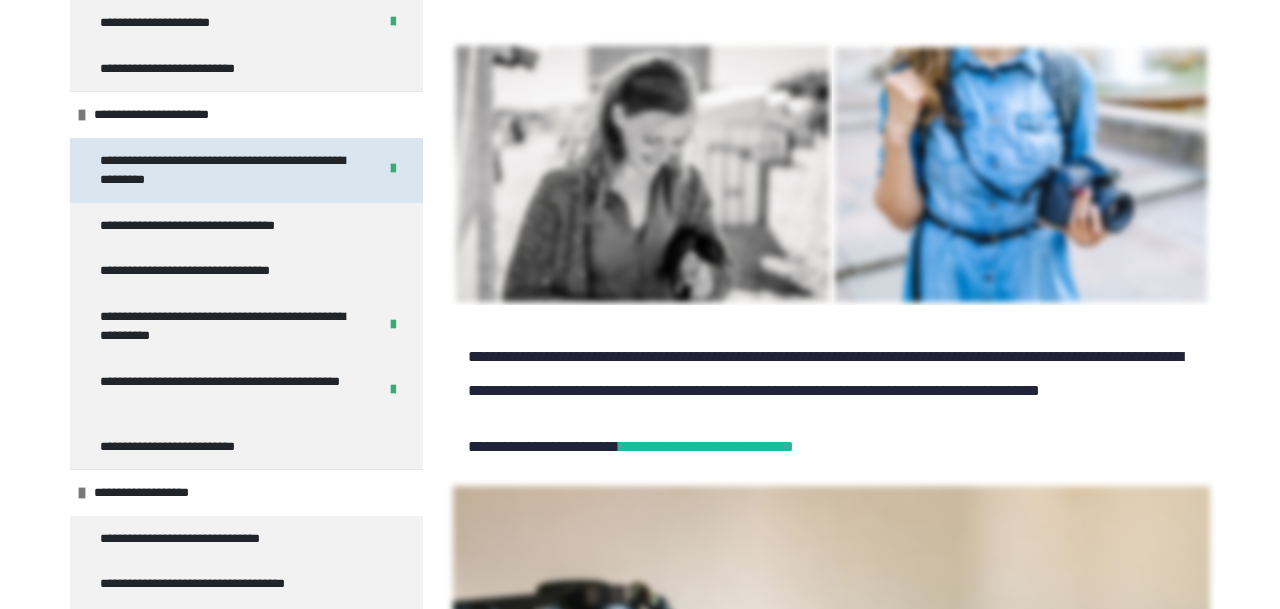 click on "**********" at bounding box center [230, 170] 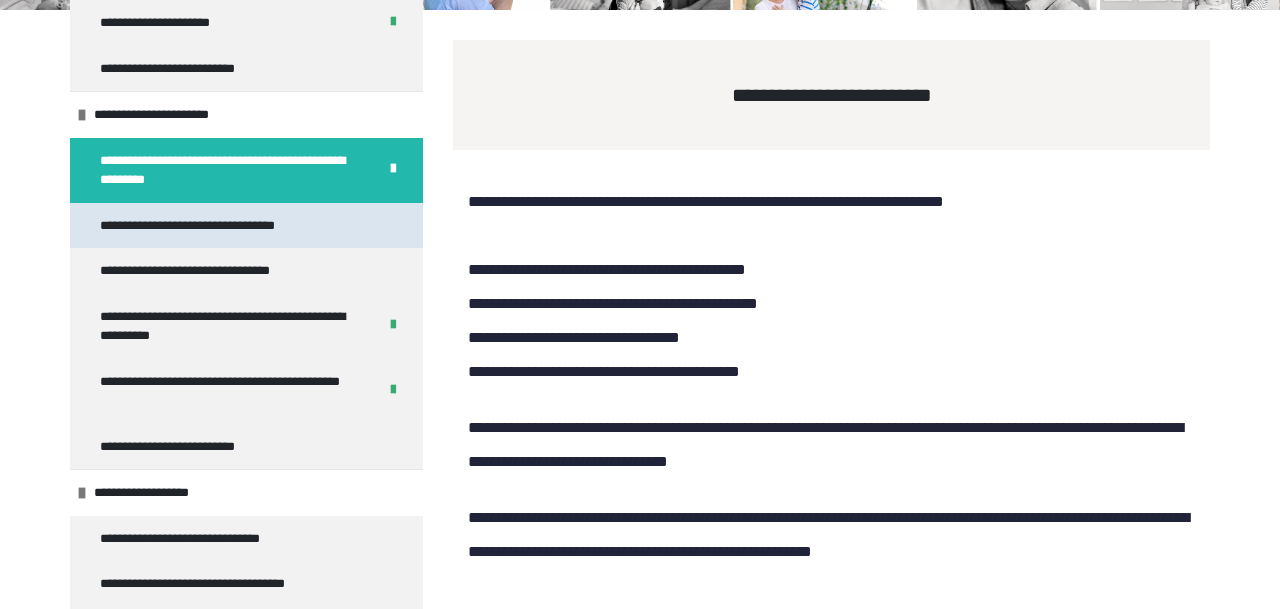 click on "**********" at bounding box center [209, 226] 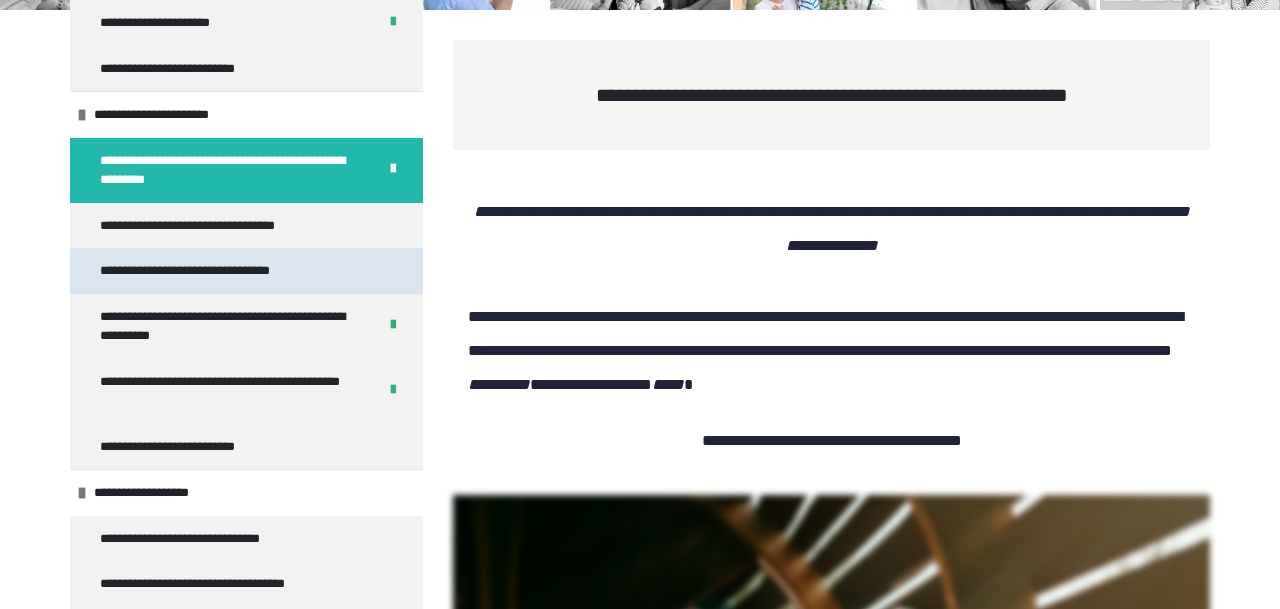 click on "**********" at bounding box center (209, 271) 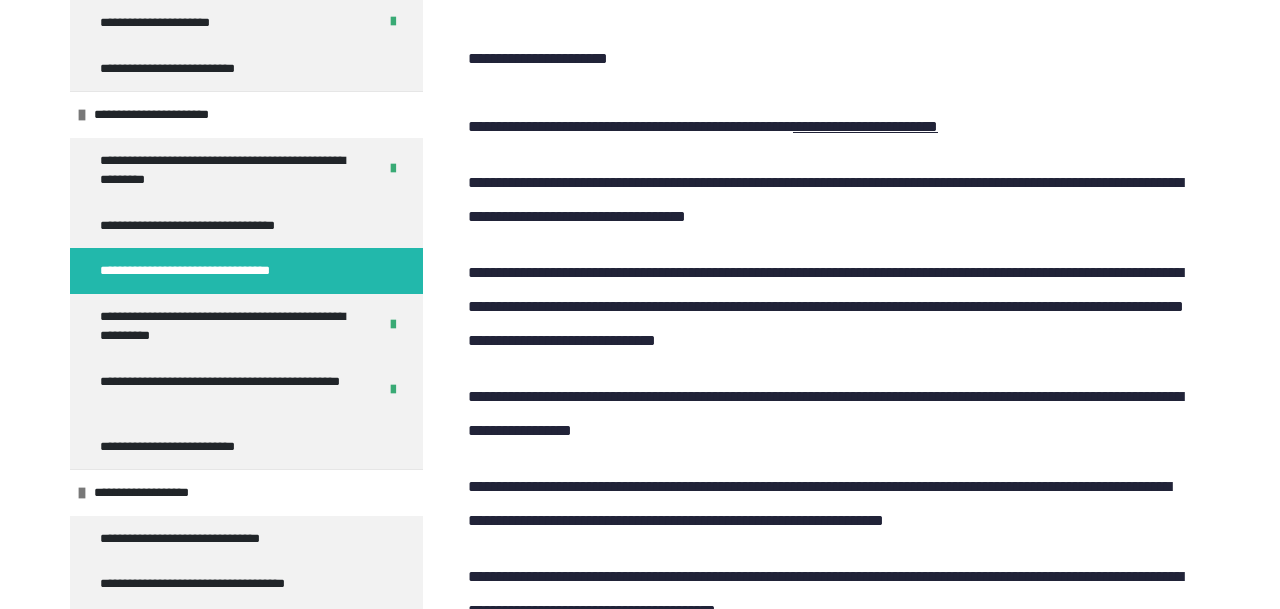 scroll, scrollTop: 2672, scrollLeft: 0, axis: vertical 